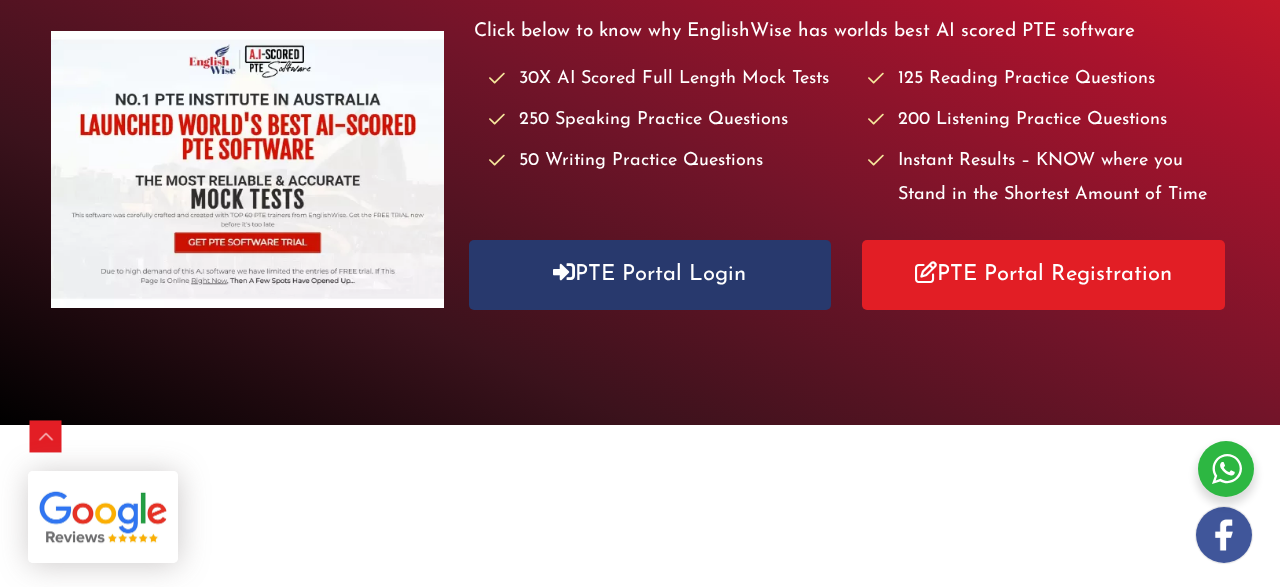 scroll, scrollTop: 382, scrollLeft: 0, axis: vertical 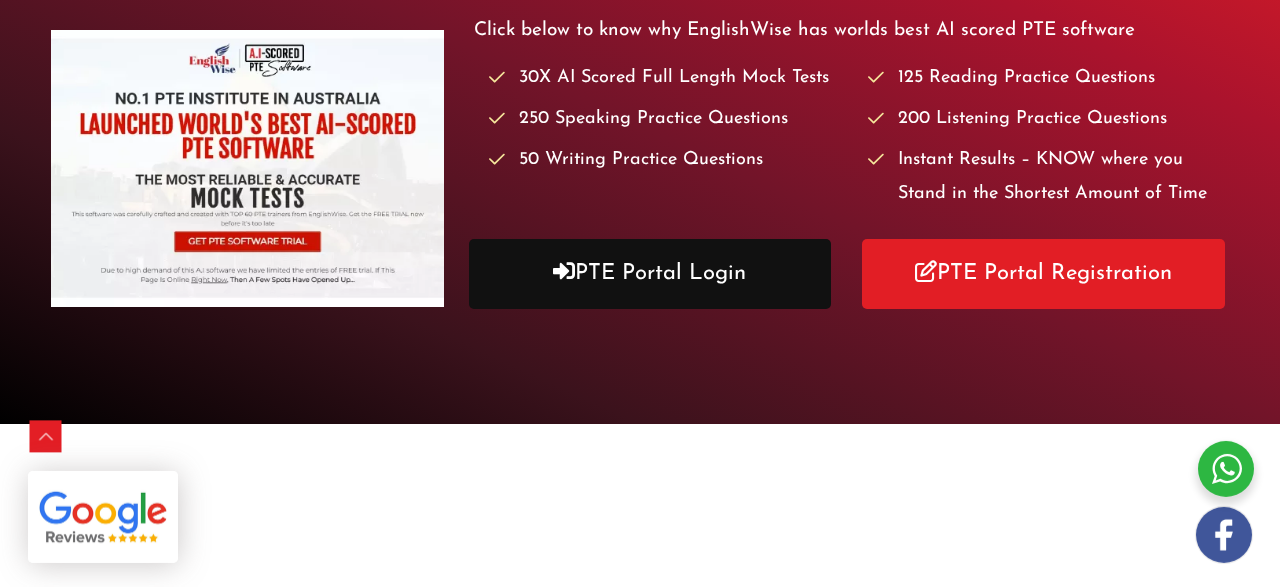 click on "PTE Portal Login" at bounding box center (650, 273) 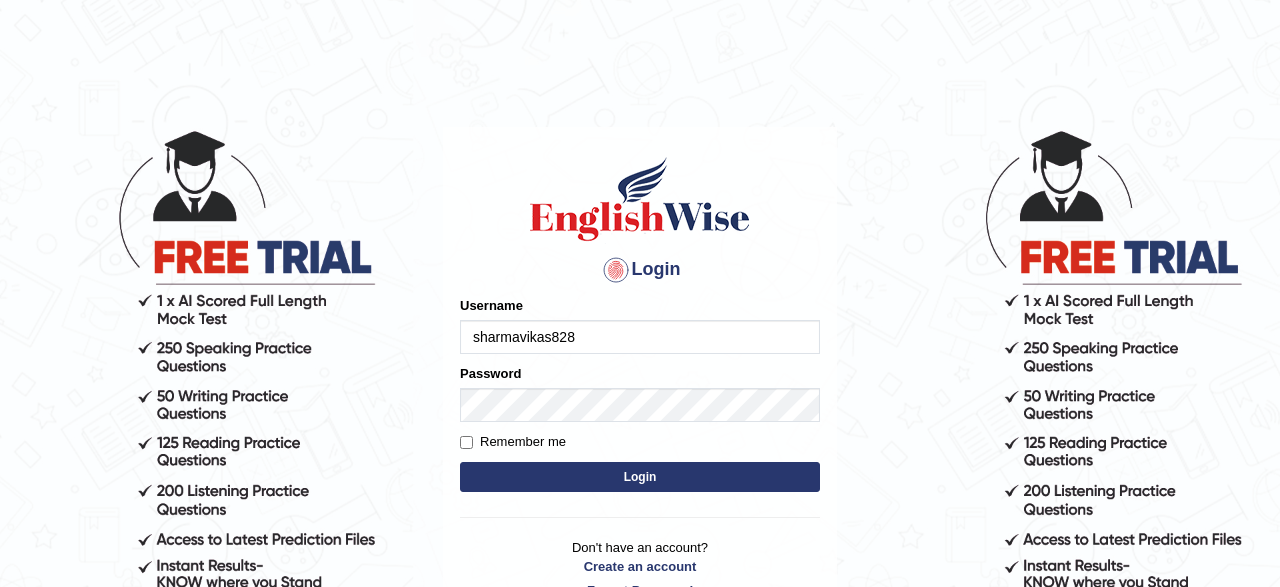 scroll, scrollTop: 0, scrollLeft: 0, axis: both 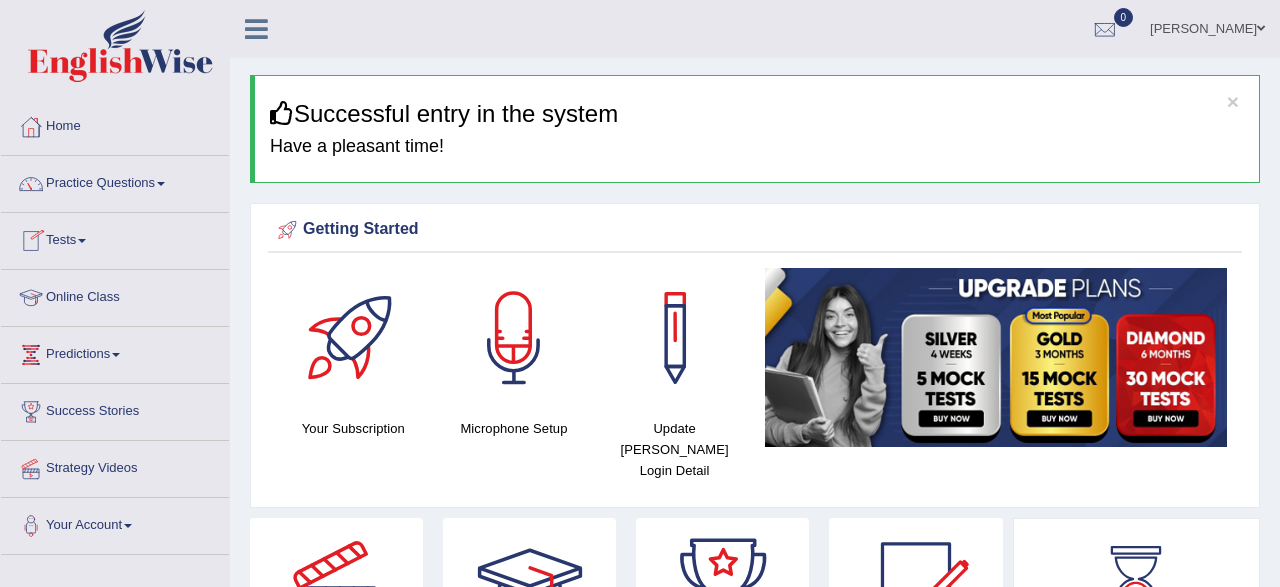 click on "Tests" at bounding box center [115, 238] 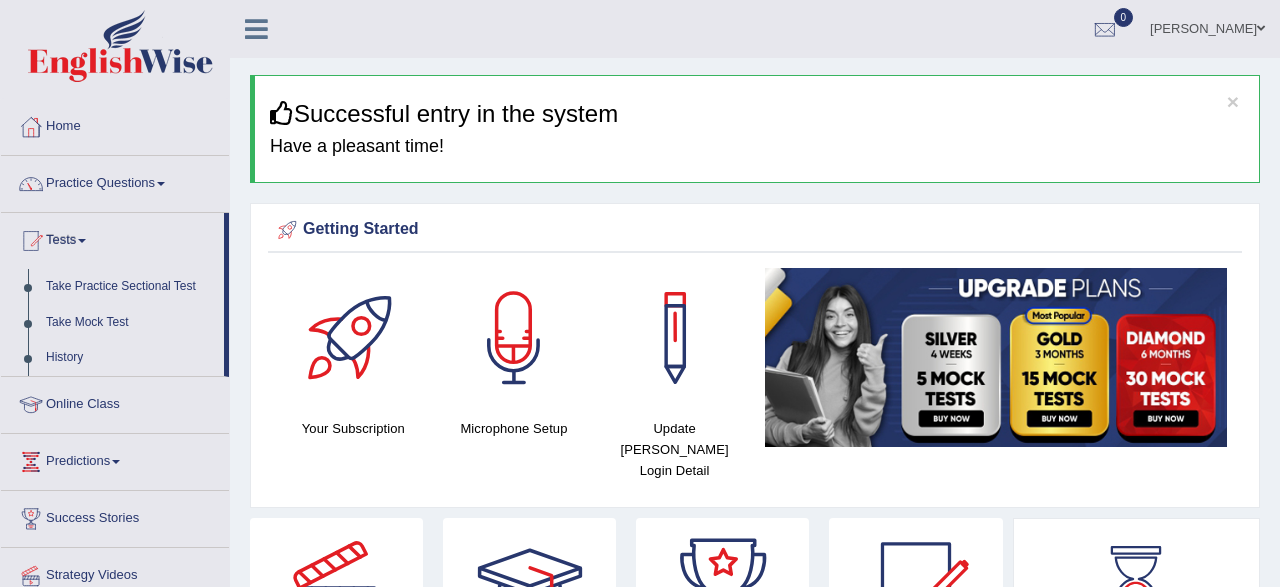 click on "Tests" at bounding box center (112, 238) 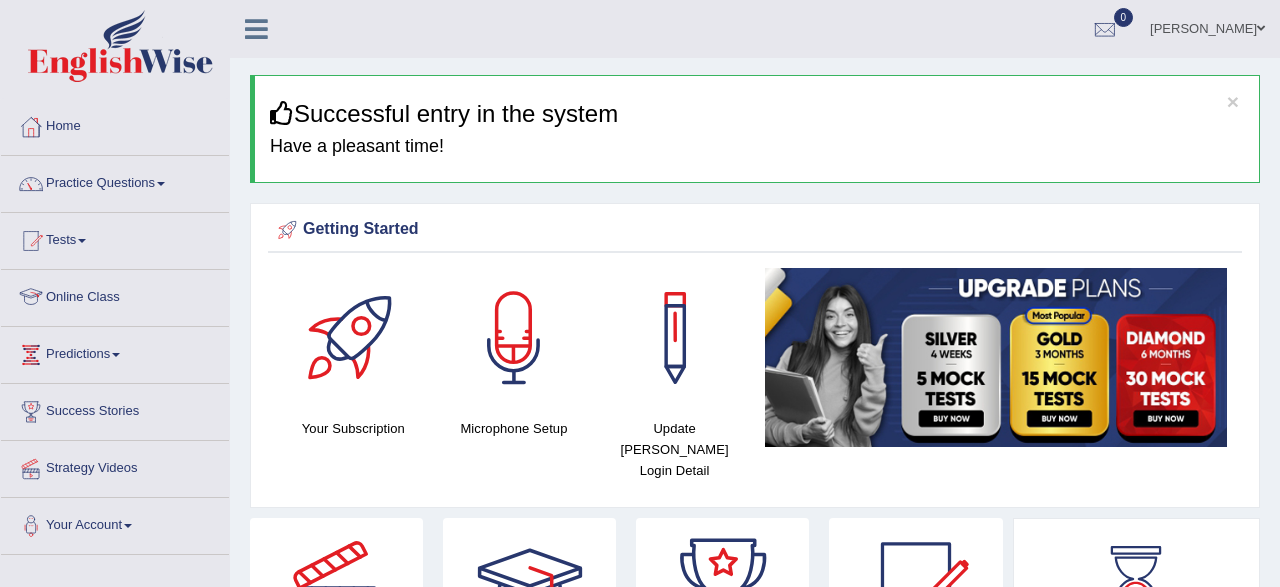 click on "Online Class" at bounding box center [115, 295] 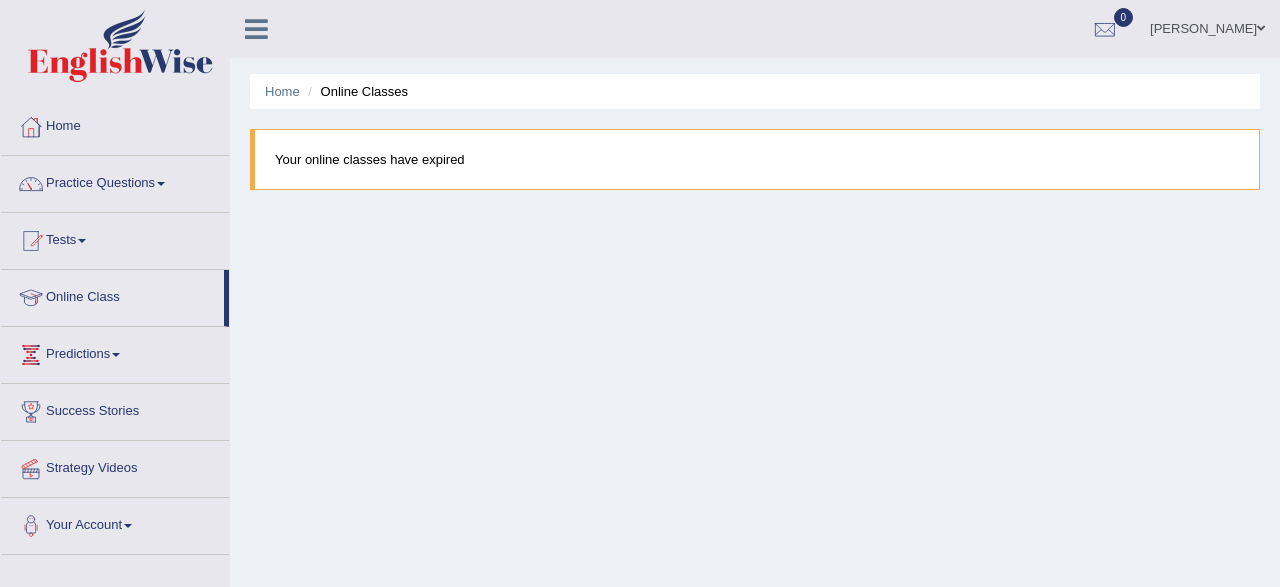 scroll, scrollTop: 0, scrollLeft: 0, axis: both 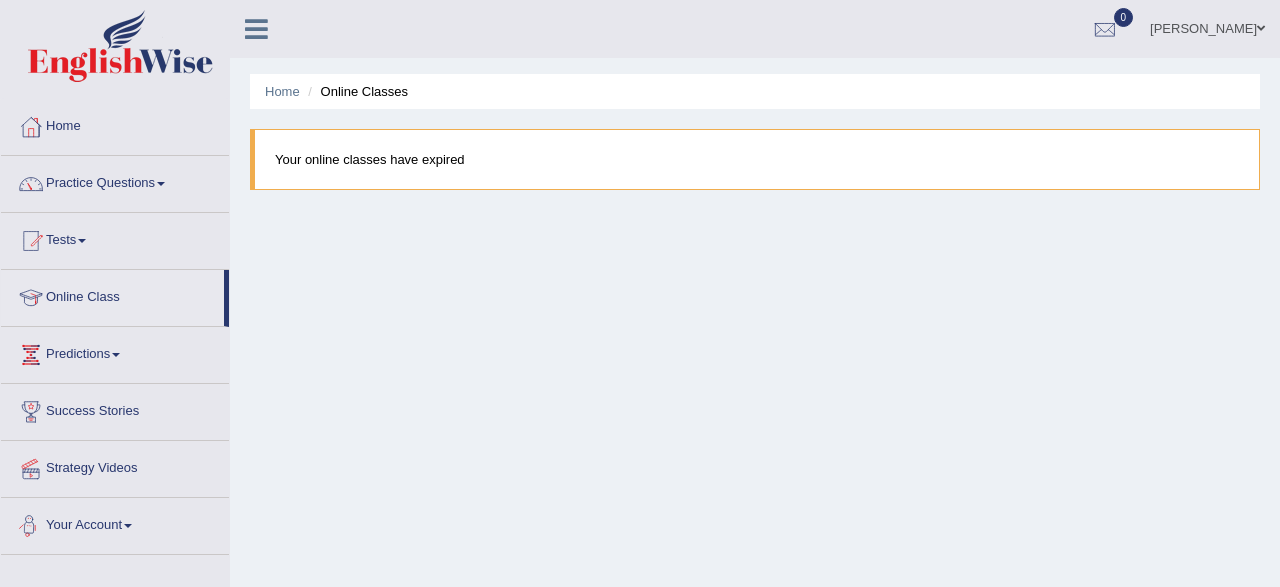 click on "Your Account" at bounding box center [115, 523] 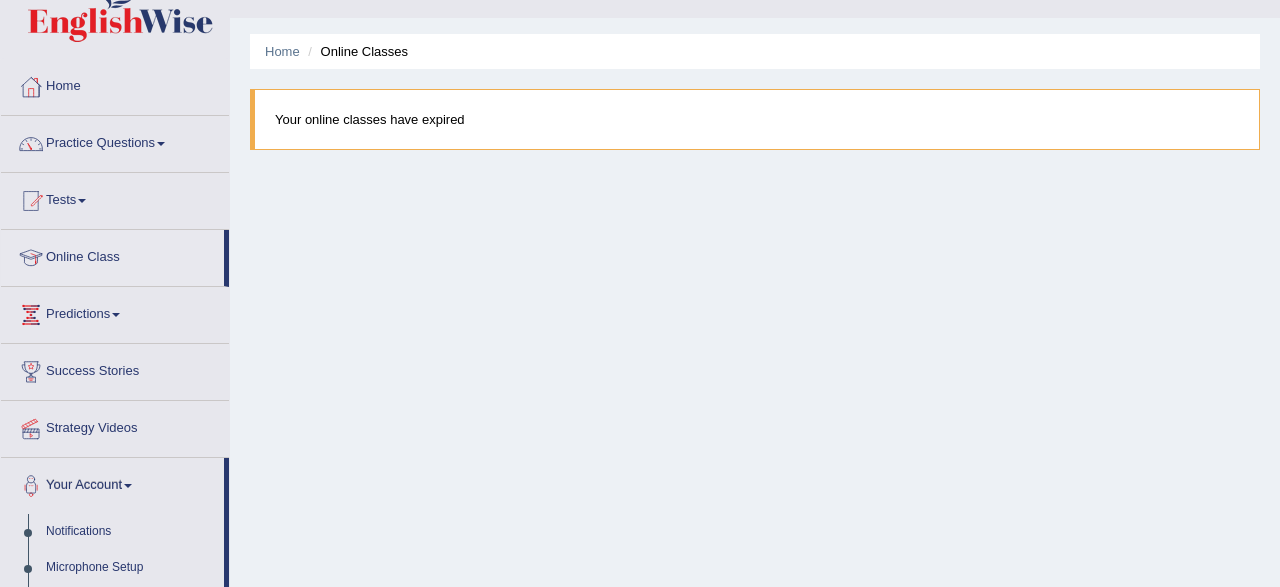 scroll, scrollTop: 0, scrollLeft: 0, axis: both 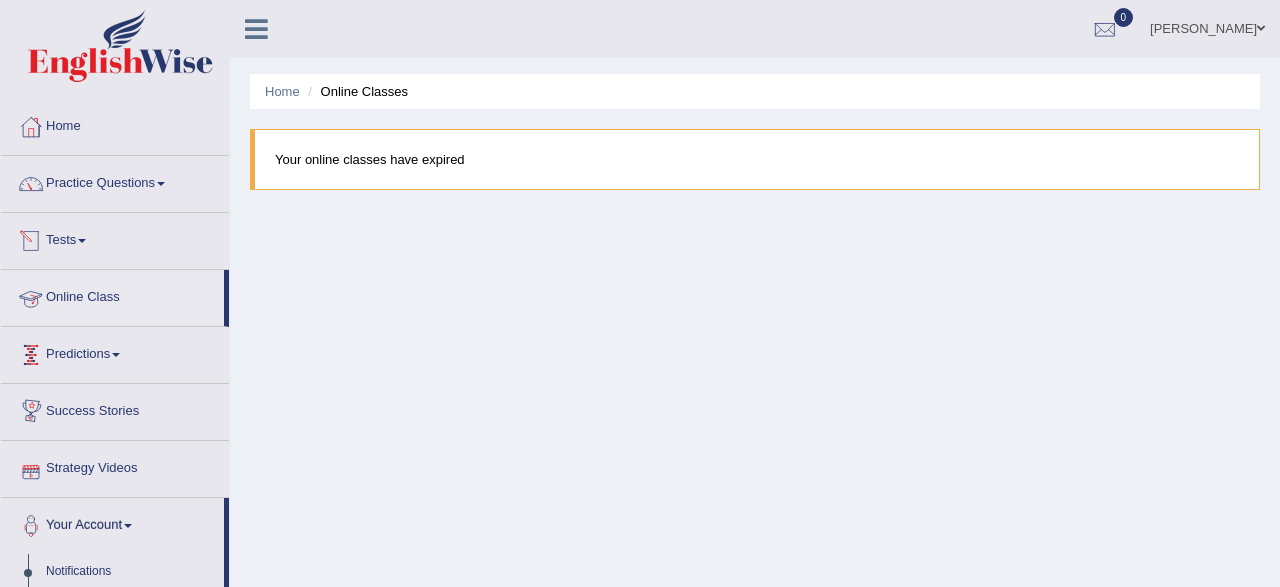 click on "Tests" at bounding box center (115, 238) 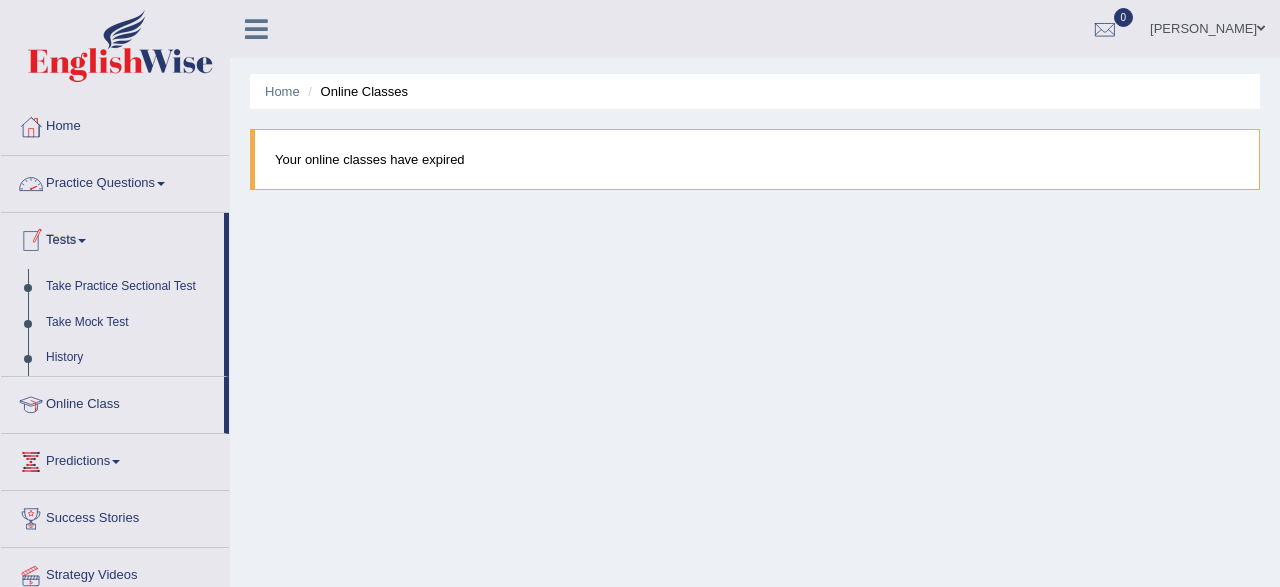 click on "Practice Questions" at bounding box center [115, 181] 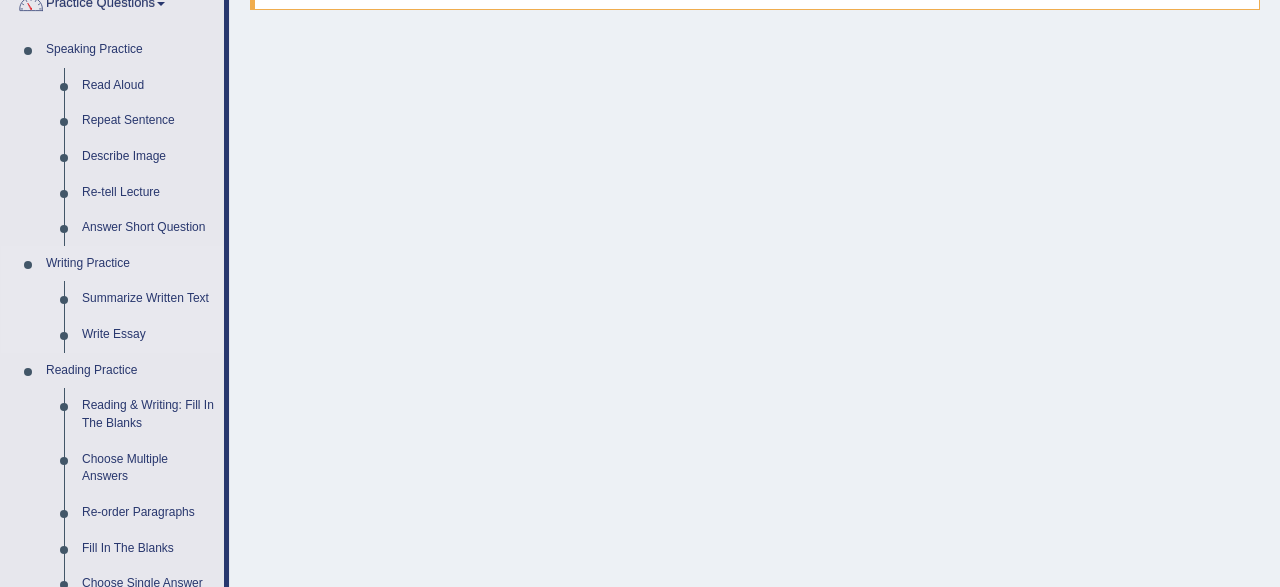 scroll, scrollTop: 0, scrollLeft: 0, axis: both 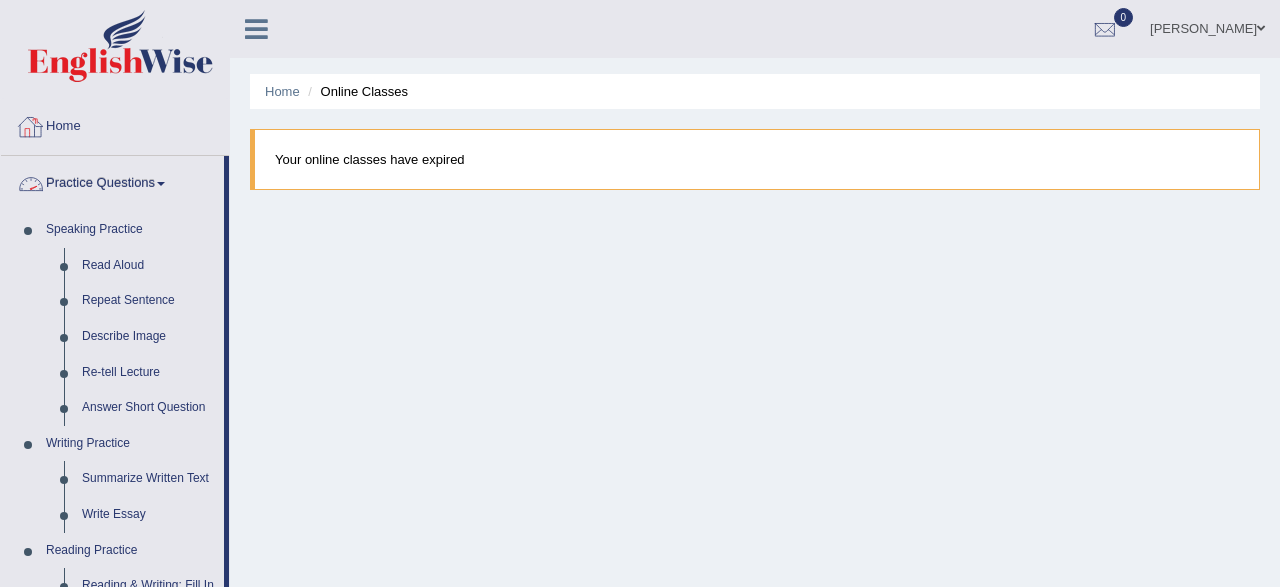 click on "Home" at bounding box center (115, 124) 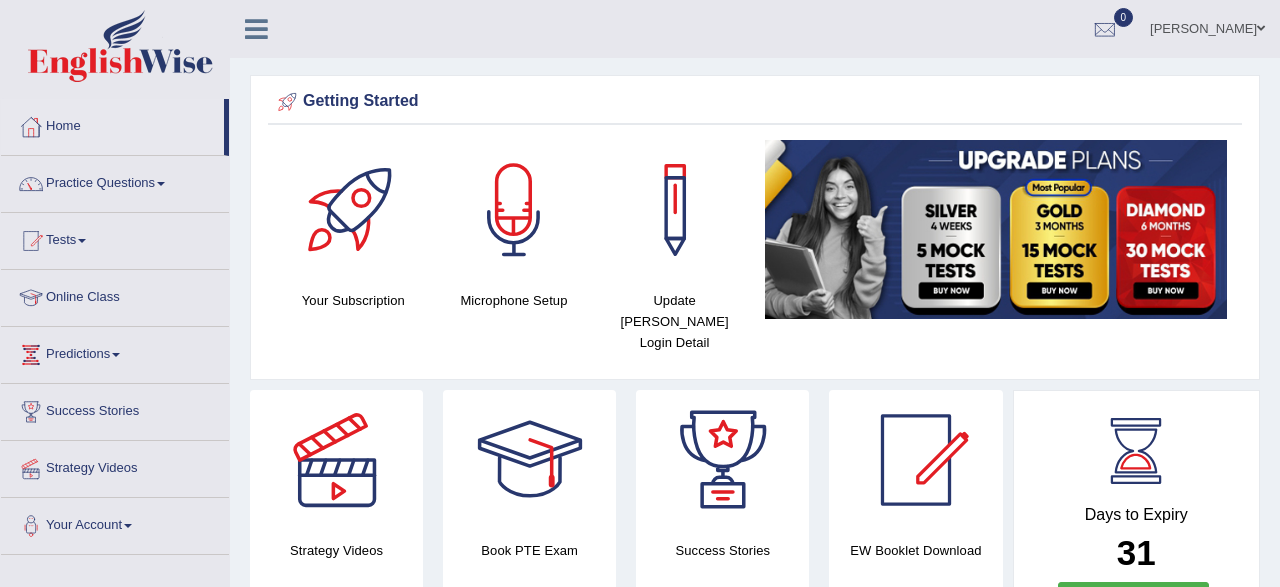 scroll, scrollTop: 0, scrollLeft: 0, axis: both 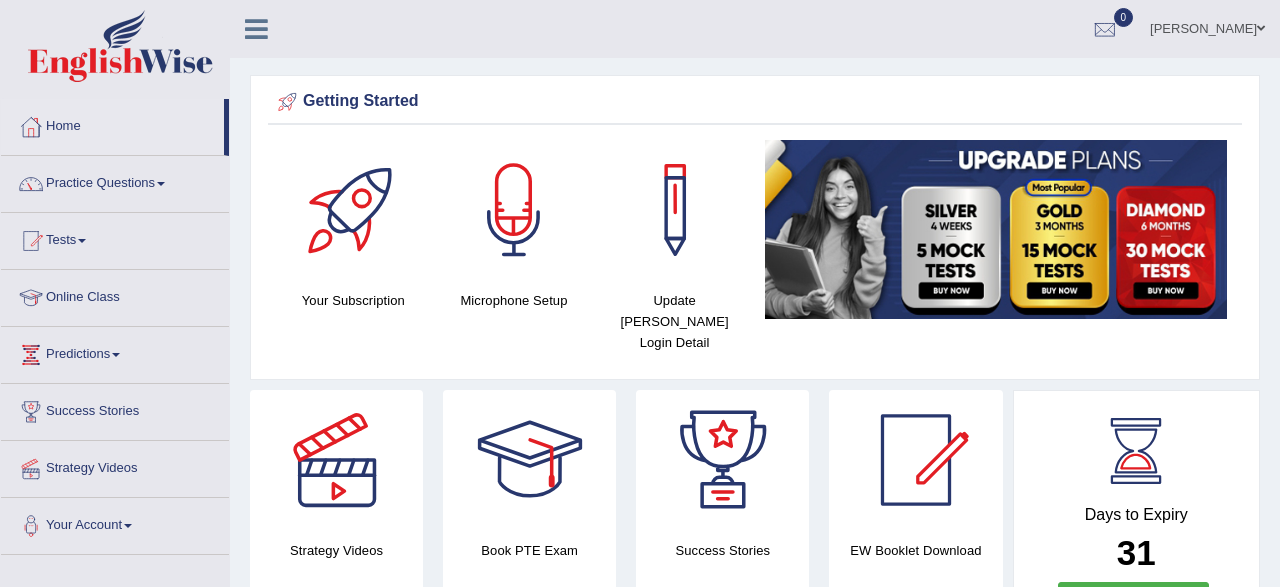 click at bounding box center (256, 29) 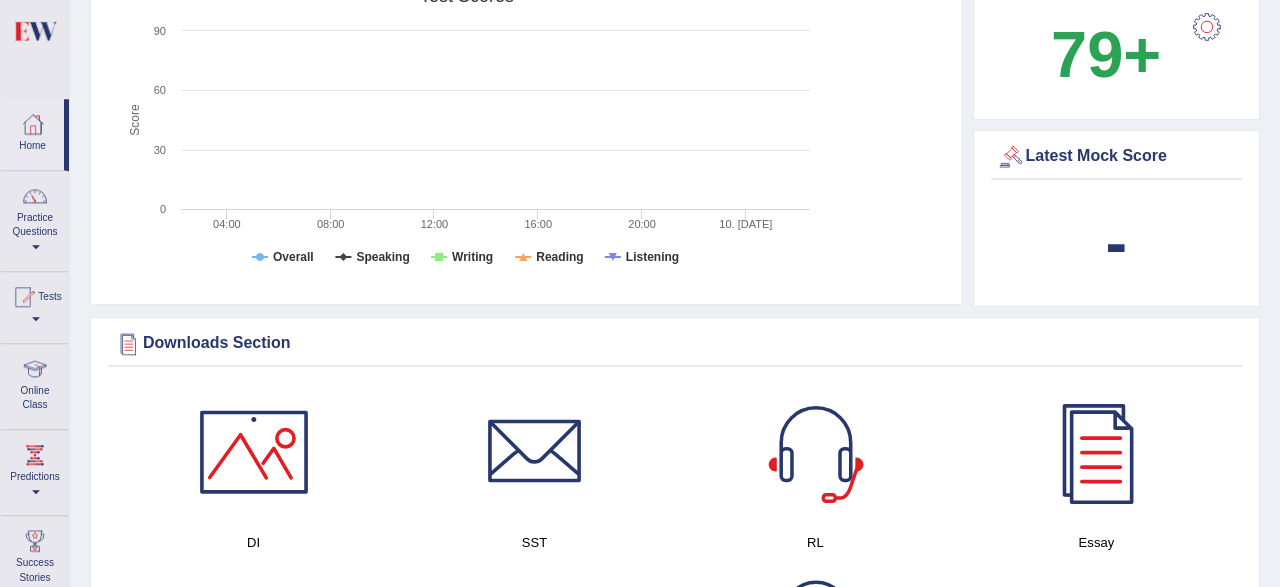 scroll, scrollTop: 670, scrollLeft: 0, axis: vertical 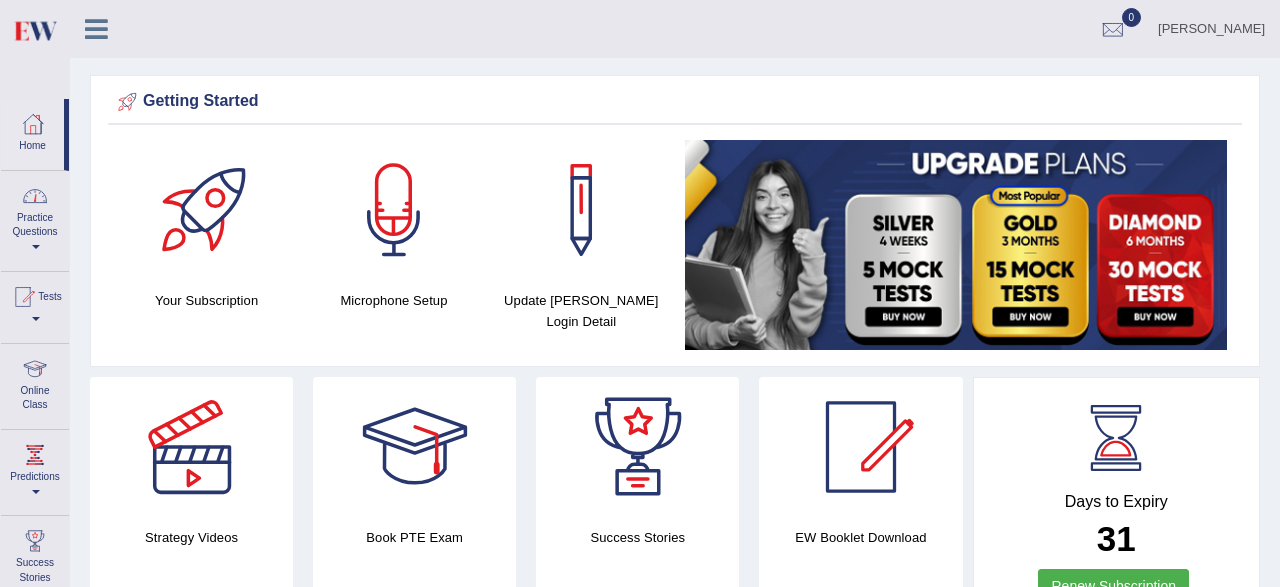 click at bounding box center (96, 29) 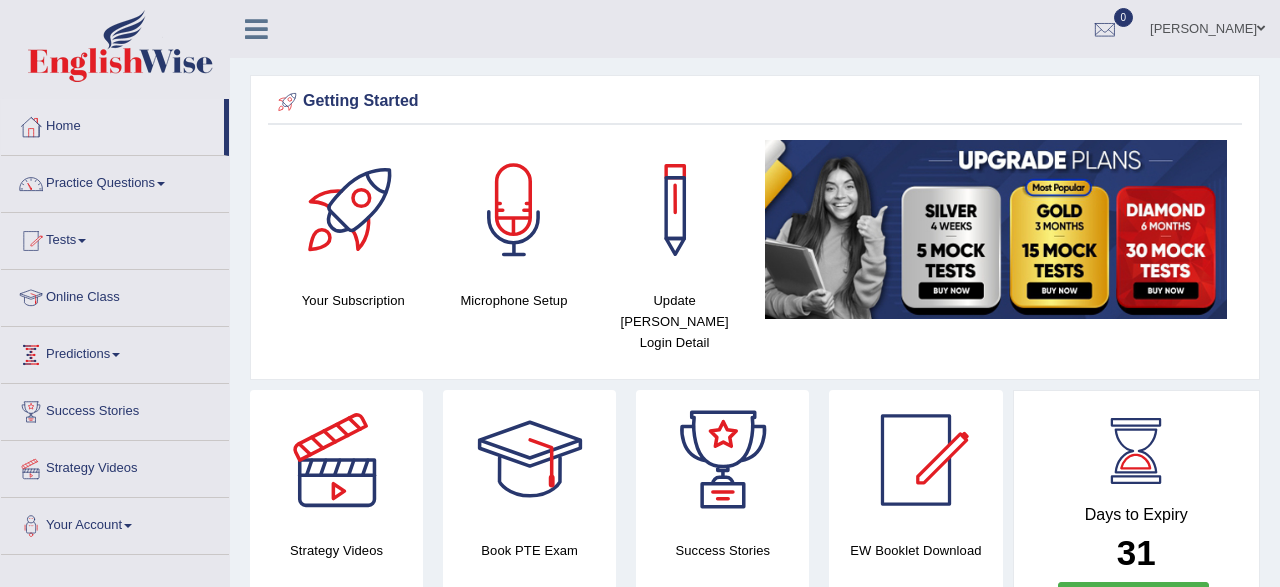 click on "Predictions" at bounding box center (115, 352) 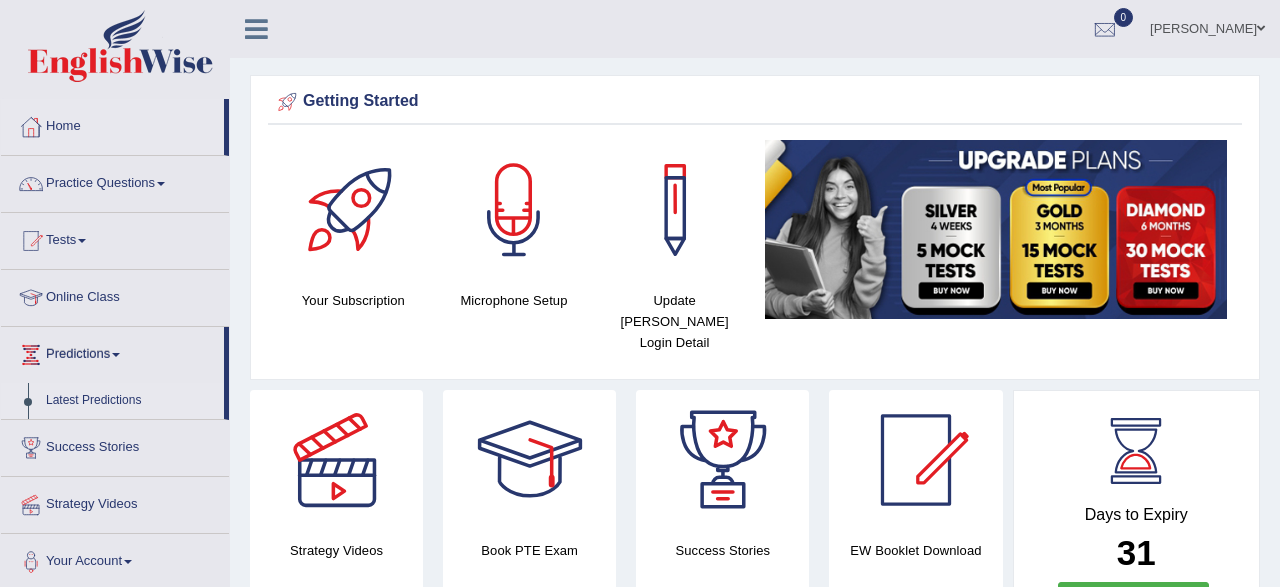 click on "Latest Predictions" at bounding box center (130, 401) 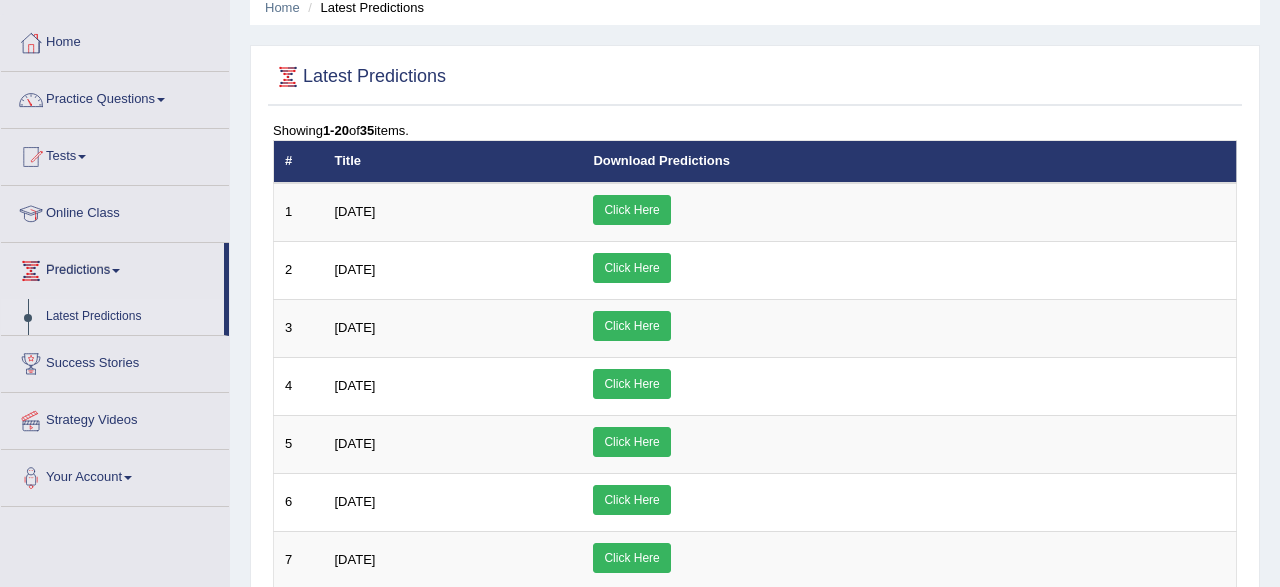 scroll, scrollTop: 0, scrollLeft: 0, axis: both 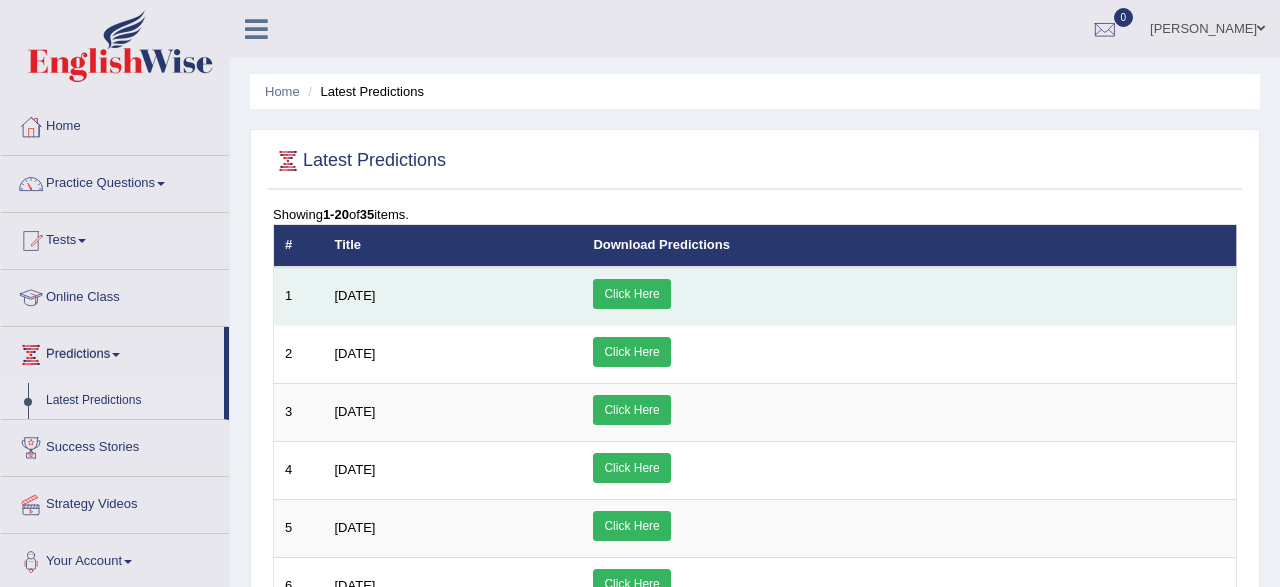 click on "Click Here" at bounding box center [631, 294] 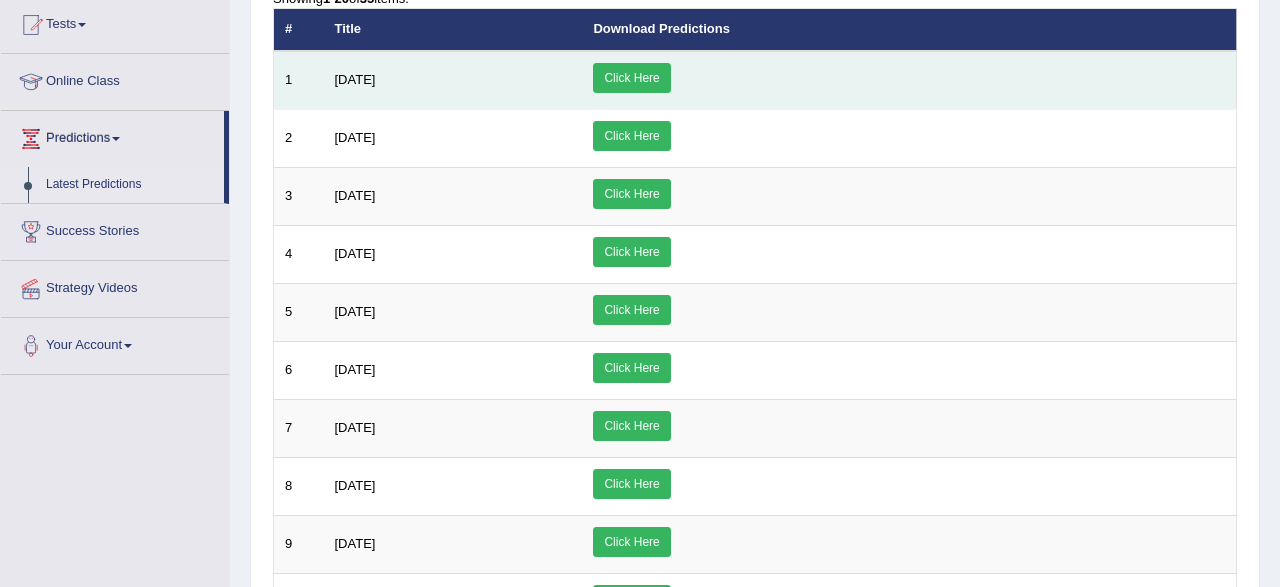 scroll, scrollTop: 0, scrollLeft: 0, axis: both 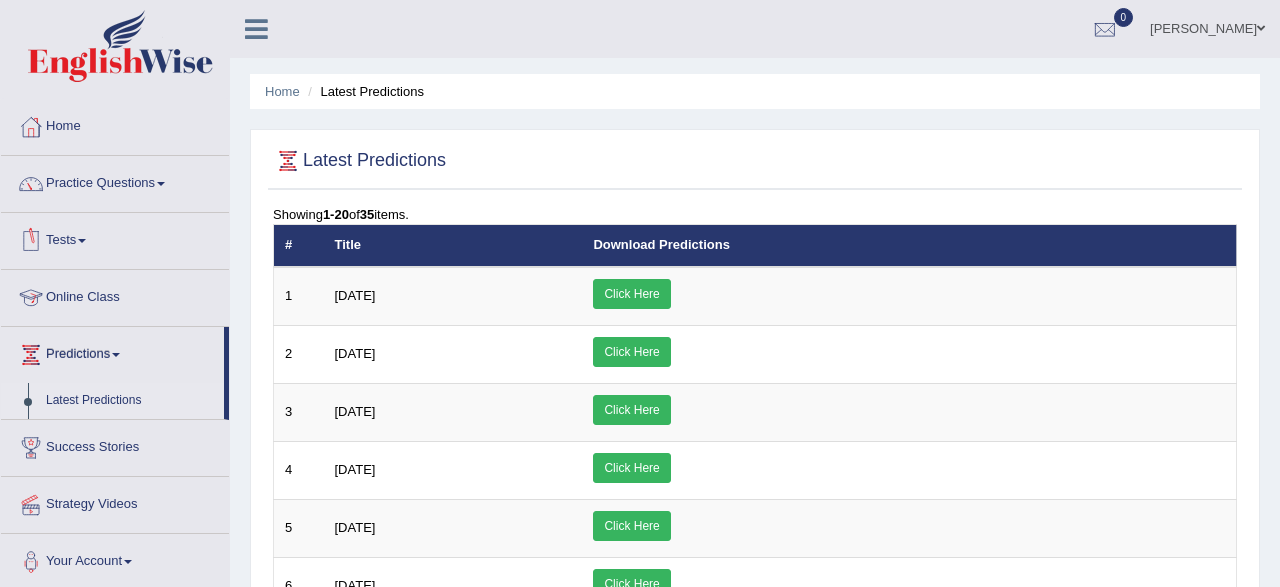 click on "Tests" at bounding box center [115, 238] 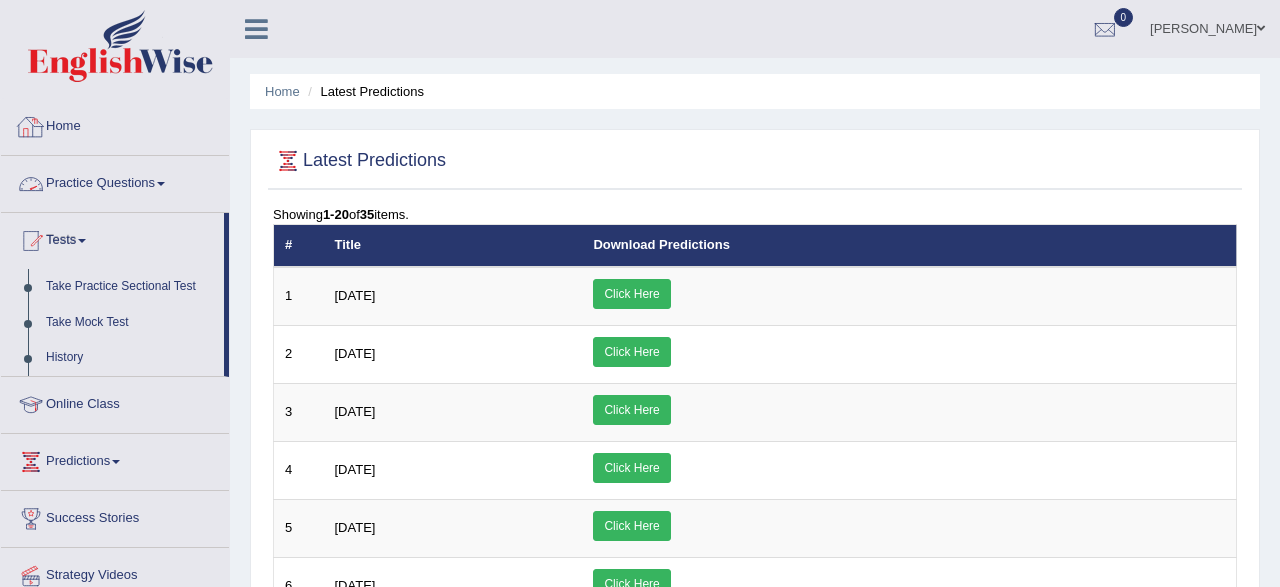 click on "Home" at bounding box center (115, 124) 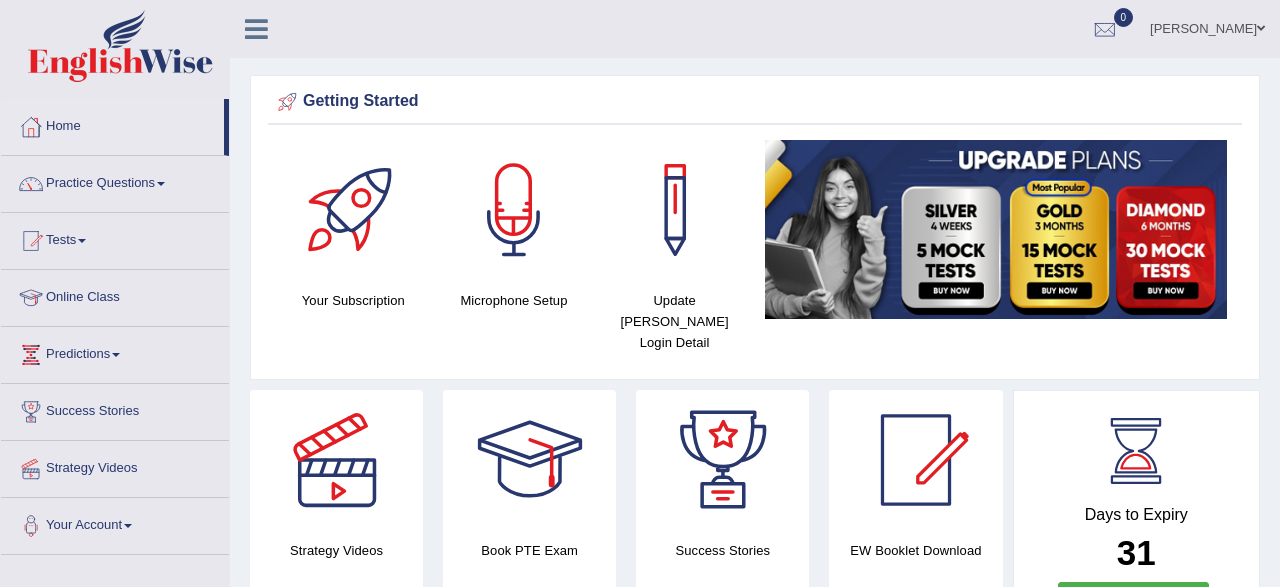 scroll, scrollTop: 0, scrollLeft: 0, axis: both 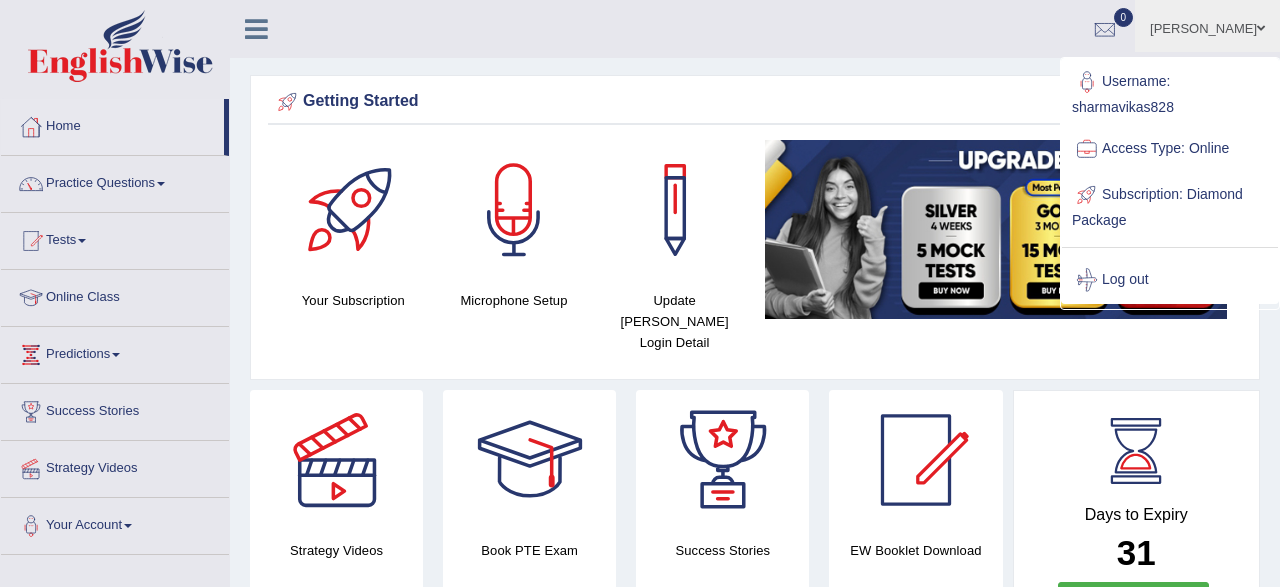 click on "Log out" at bounding box center [1170, 280] 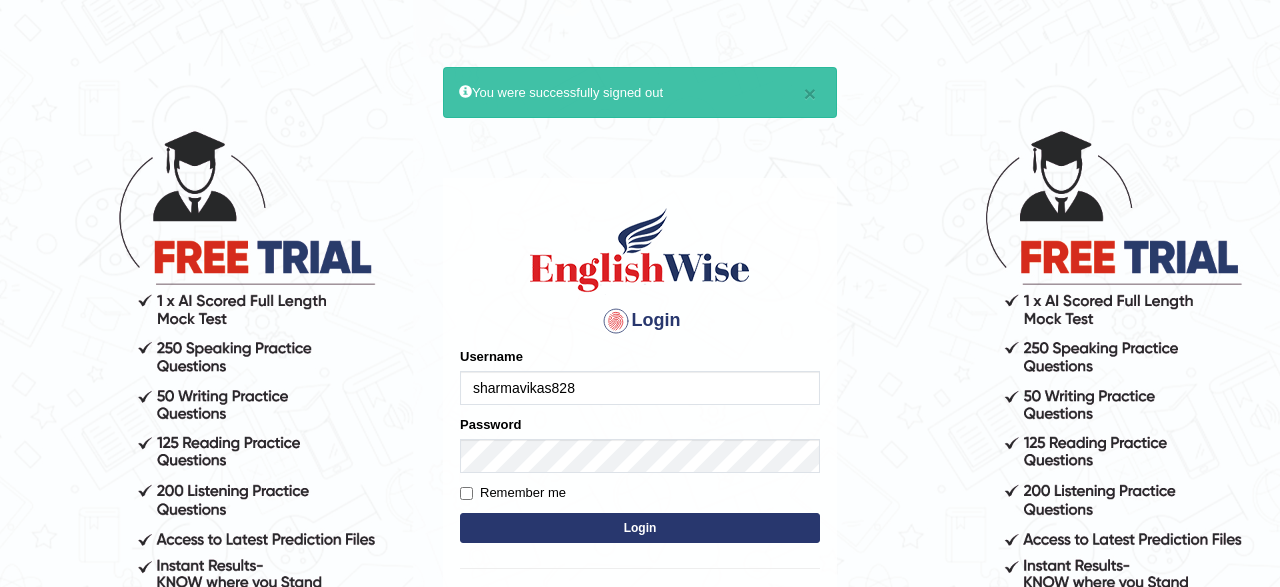 scroll, scrollTop: 0, scrollLeft: 0, axis: both 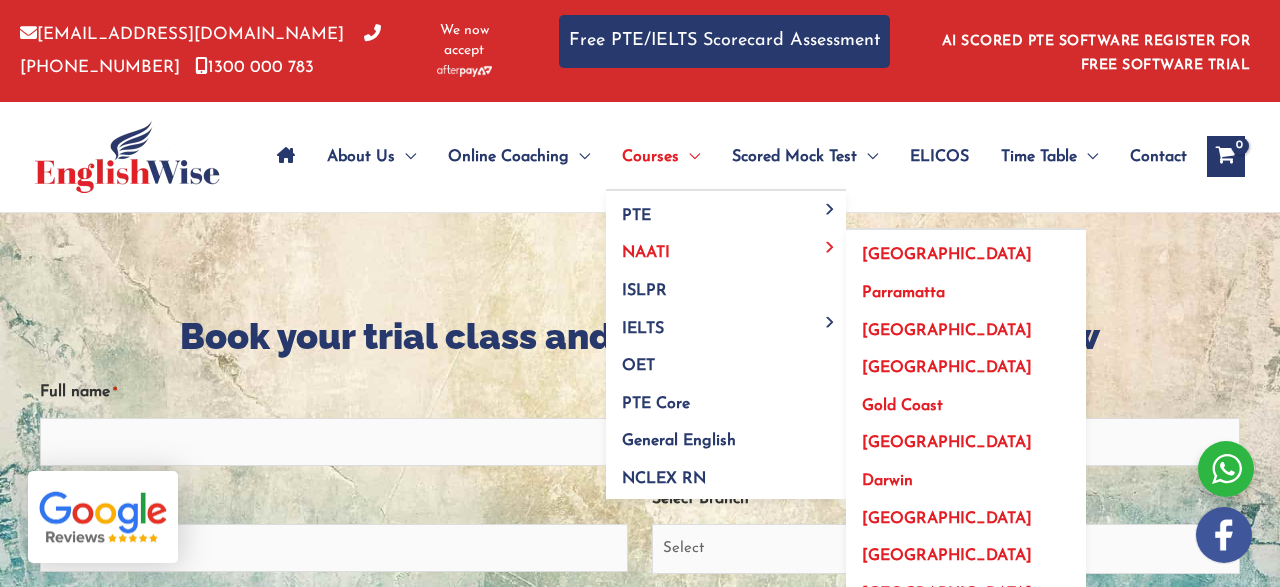 click on "[GEOGRAPHIC_DATA]" at bounding box center [947, 331] 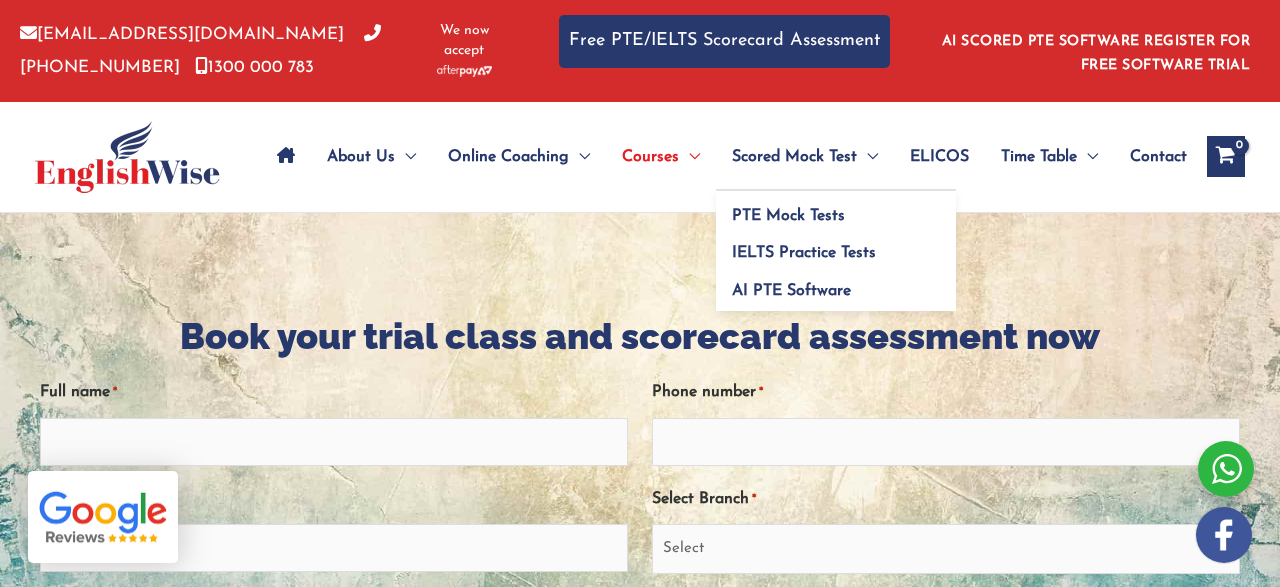 click on "Scored Mock Test" at bounding box center [794, 157] 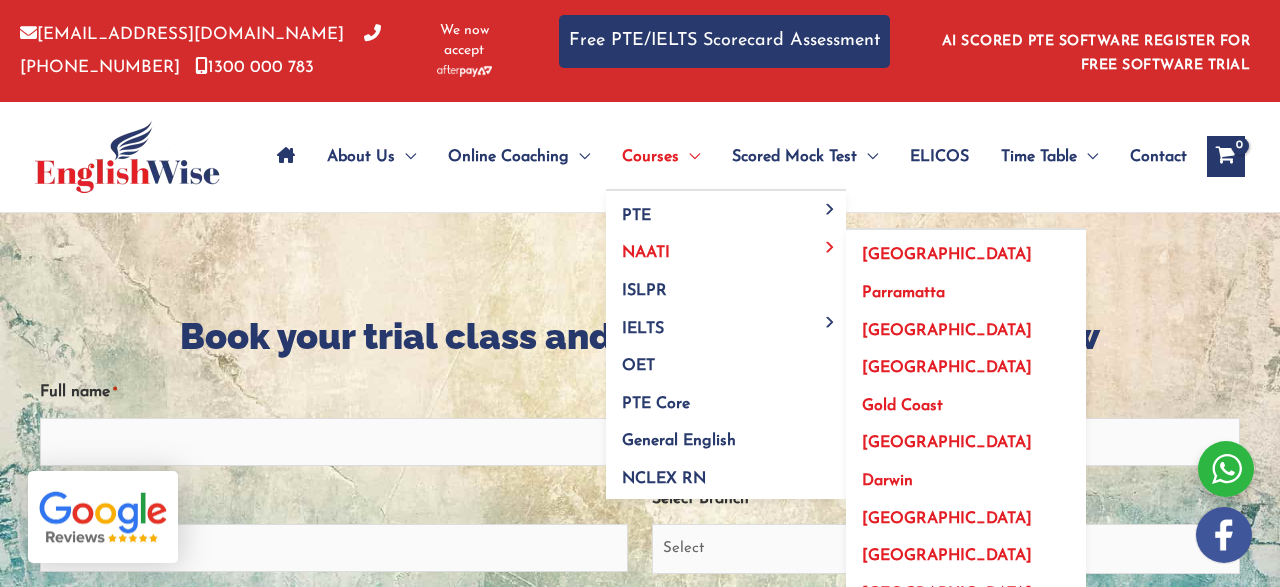 click on "[GEOGRAPHIC_DATA]" at bounding box center [966, 324] 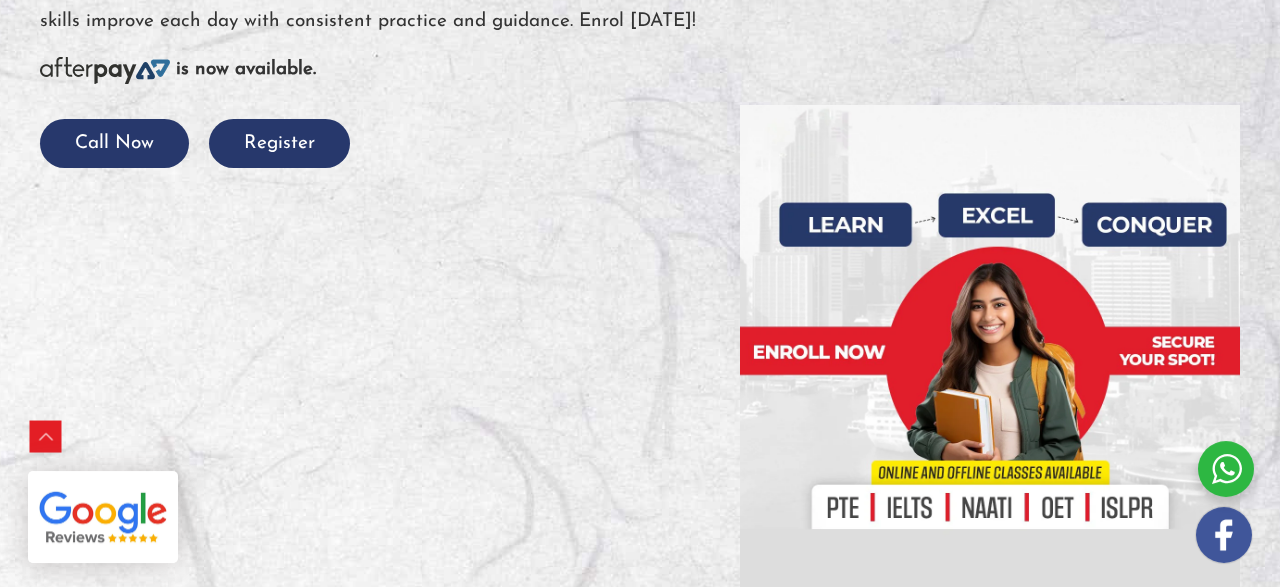 scroll, scrollTop: 353, scrollLeft: 0, axis: vertical 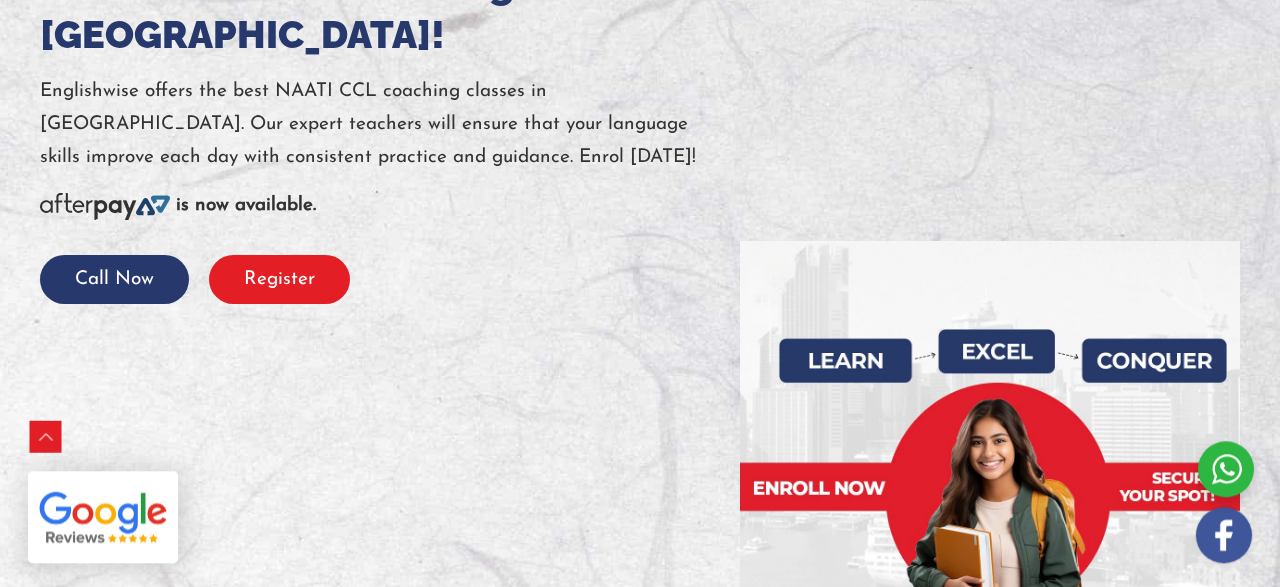 click on "Register" at bounding box center (279, 279) 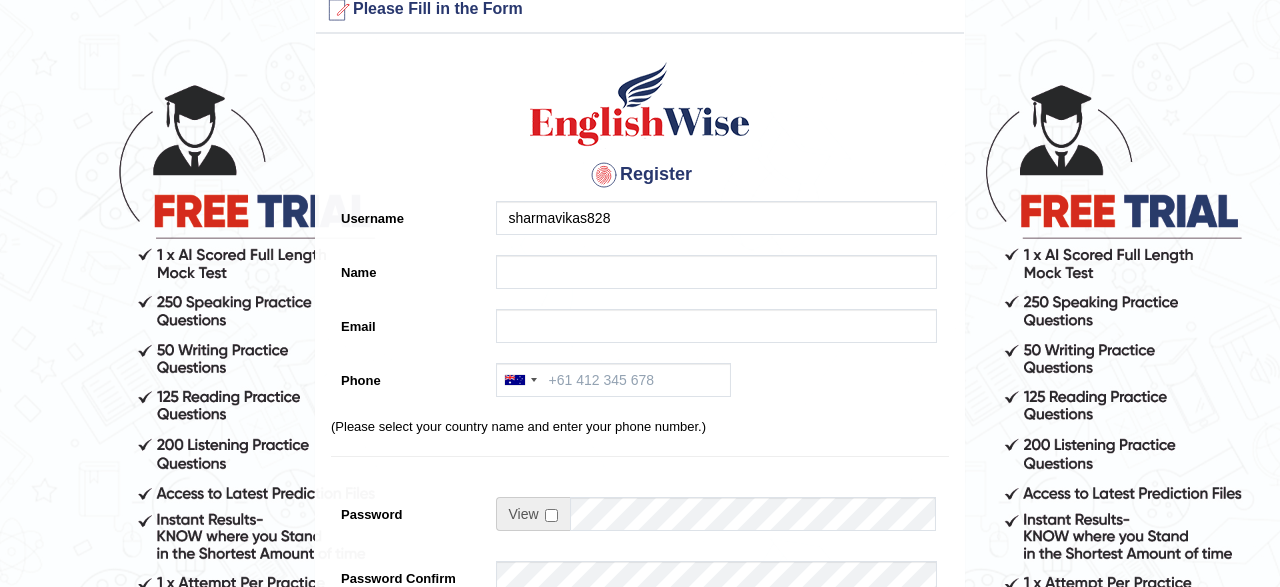 scroll, scrollTop: 45, scrollLeft: 0, axis: vertical 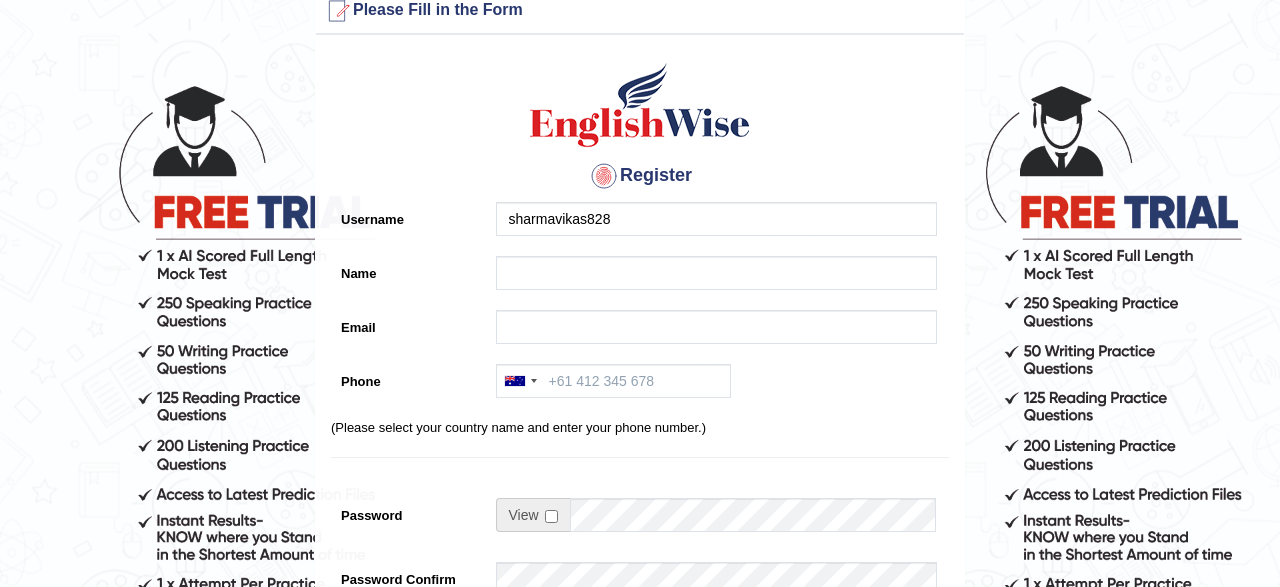 click on "Register
Username
sharmavikas828
Name
Email
Phone
[GEOGRAPHIC_DATA] +61 [GEOGRAPHIC_DATA] ([GEOGRAPHIC_DATA]) +91 [GEOGRAPHIC_DATA] +64 [GEOGRAPHIC_DATA] +1 [GEOGRAPHIC_DATA] +1 [GEOGRAPHIC_DATA] (‫[GEOGRAPHIC_DATA]‬‎) +971 [GEOGRAPHIC_DATA] ([GEOGRAPHIC_DATA][GEOGRAPHIC_DATA]‬‎) +966 [GEOGRAPHIC_DATA] (‫[GEOGRAPHIC_DATA]‬‎) +973 [GEOGRAPHIC_DATA] (‫[GEOGRAPHIC_DATA]‬‎) +93 [GEOGRAPHIC_DATA] ([GEOGRAPHIC_DATA]) +355 [GEOGRAPHIC_DATA] (‫[GEOGRAPHIC_DATA]‬‎) +213 [US_STATE] +1 [GEOGRAPHIC_DATA] +376 [GEOGRAPHIC_DATA] +244 [GEOGRAPHIC_DATA] +1 [GEOGRAPHIC_DATA] +1 [GEOGRAPHIC_DATA] +54 [GEOGRAPHIC_DATA] ([GEOGRAPHIC_DATA]) +374 [GEOGRAPHIC_DATA] +297 [GEOGRAPHIC_DATA] +61 [GEOGRAPHIC_DATA] ([GEOGRAPHIC_DATA]) +43 [GEOGRAPHIC_DATA] ([GEOGRAPHIC_DATA]) +994 [GEOGRAPHIC_DATA] +1 [GEOGRAPHIC_DATA] ([GEOGRAPHIC_DATA][GEOGRAPHIC_DATA]‬‎) +973 [GEOGRAPHIC_DATA] ([GEOGRAPHIC_DATA]) +880 [GEOGRAPHIC_DATA] +1 [GEOGRAPHIC_DATA] ([GEOGRAPHIC_DATA]) +375 [GEOGRAPHIC_DATA] ([GEOGRAPHIC_DATA]) +32 [GEOGRAPHIC_DATA] +501 [GEOGRAPHIC_DATA] ([GEOGRAPHIC_DATA]) +229 [GEOGRAPHIC_DATA] +1 [GEOGRAPHIC_DATA] (འབྲུག) +975 [GEOGRAPHIC_DATA] +591 [GEOGRAPHIC_DATA] ([GEOGRAPHIC_DATA]) +387 [GEOGRAPHIC_DATA] +267 +55 +1" at bounding box center [640, 462] 